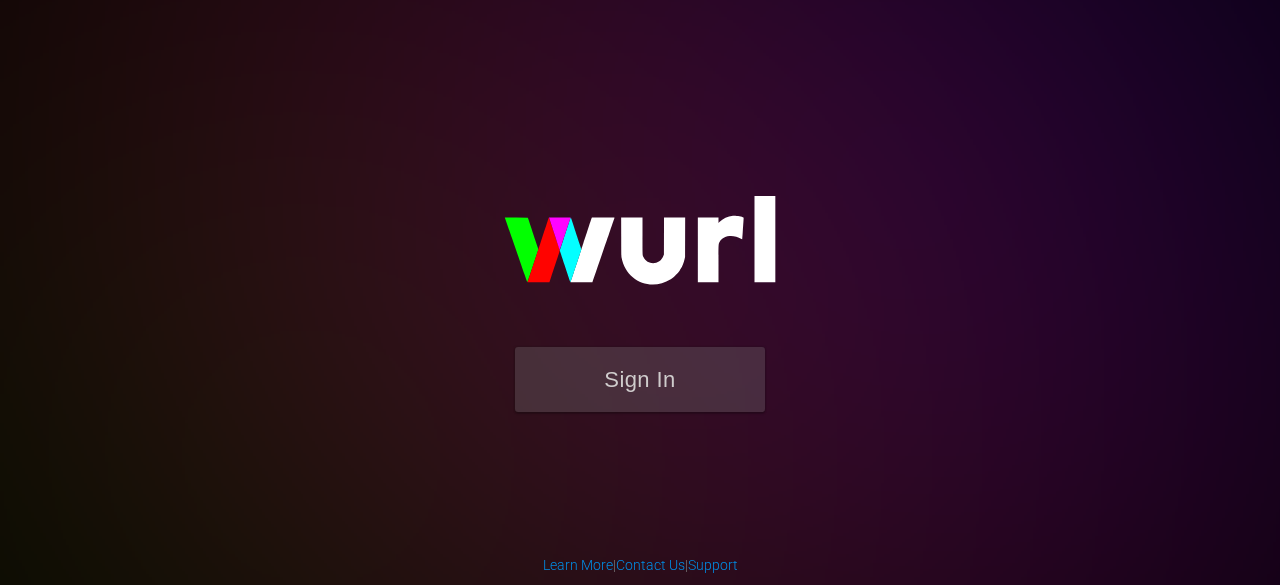 scroll, scrollTop: 0, scrollLeft: 0, axis: both 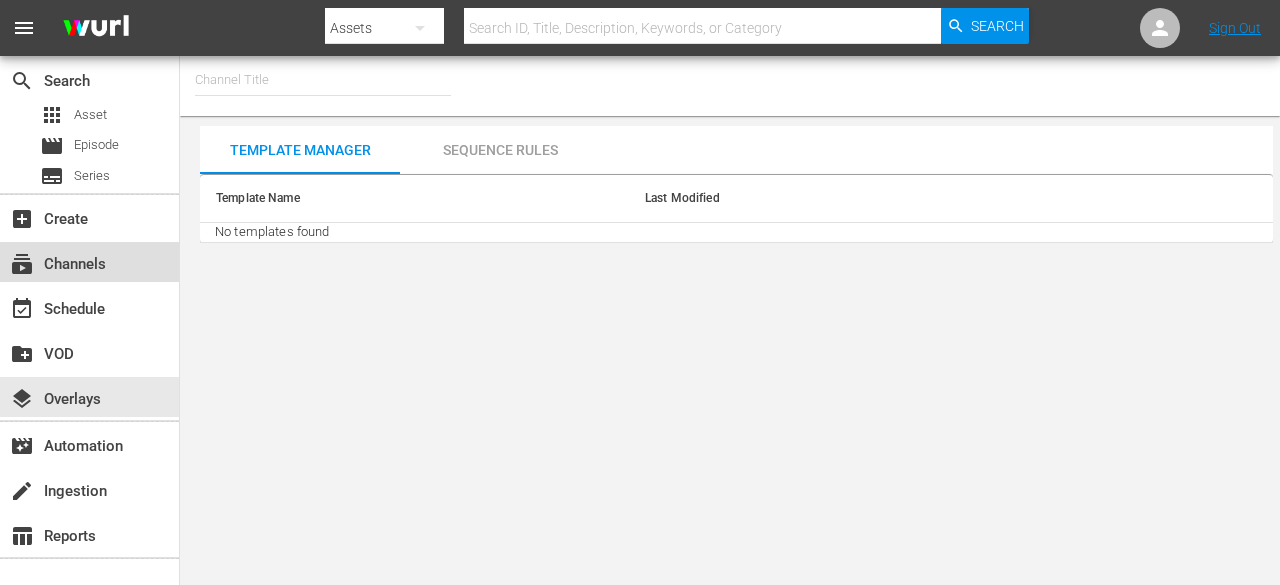 click on "subscriptions   Channels" at bounding box center [56, 261] 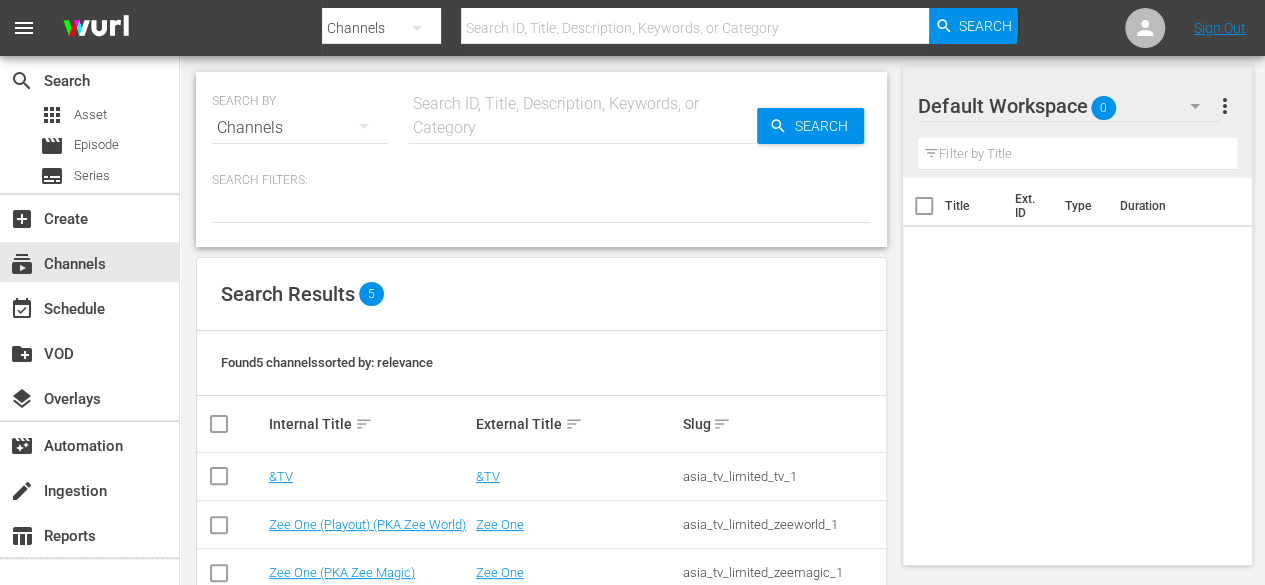 scroll, scrollTop: 143, scrollLeft: 0, axis: vertical 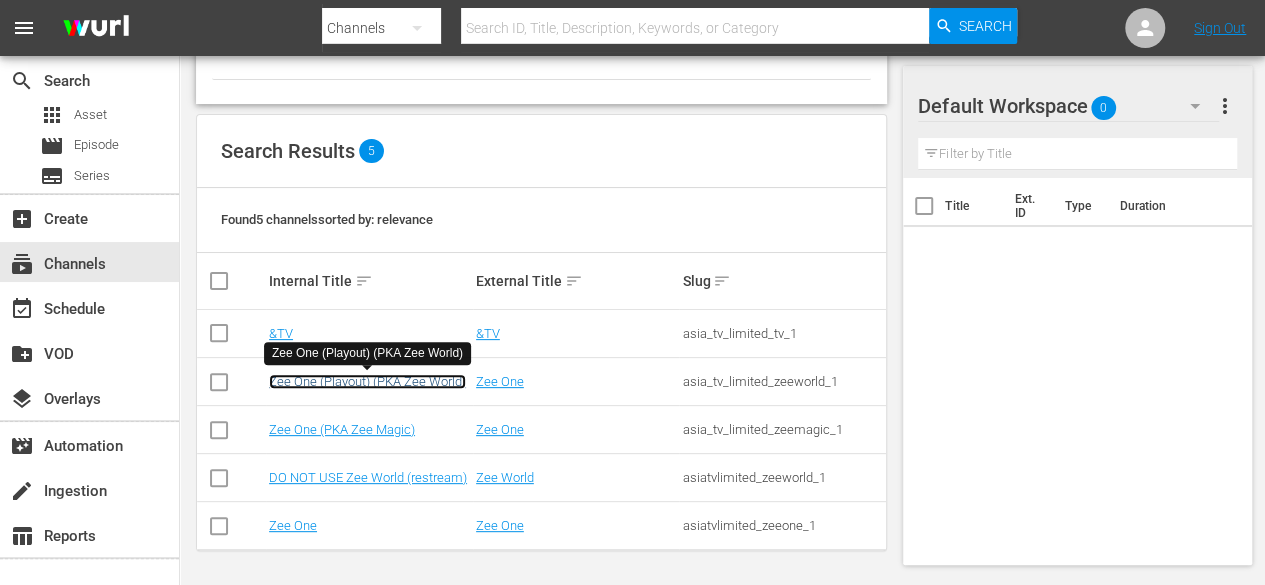 click on "Zee One (Playout) (PKA Zee World)" at bounding box center (367, 381) 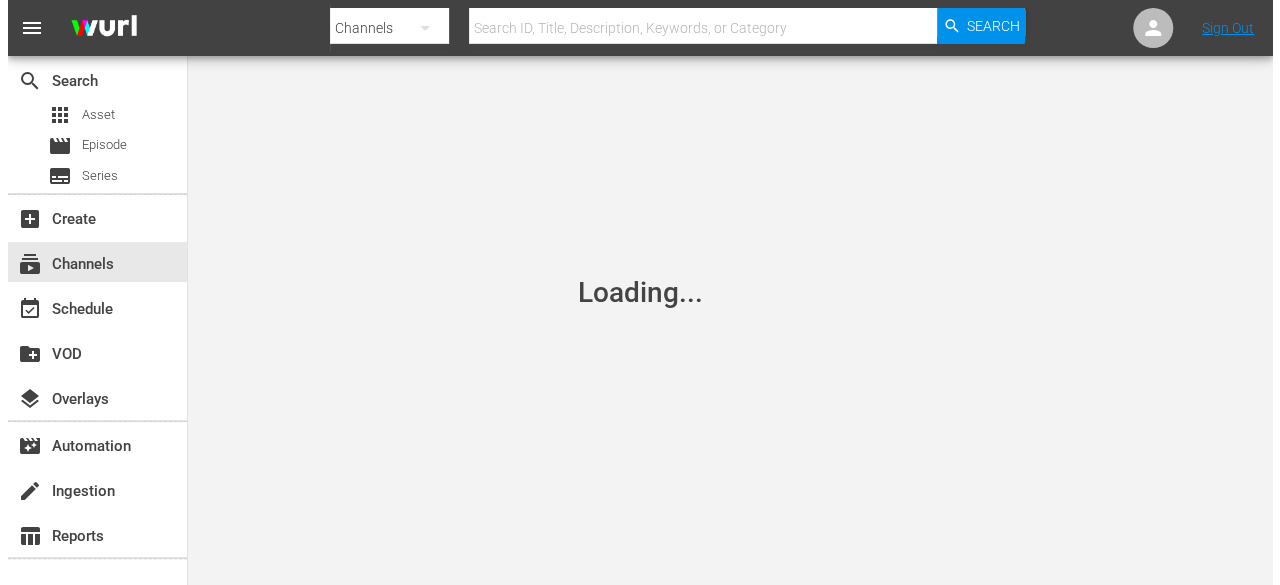 scroll, scrollTop: 0, scrollLeft: 0, axis: both 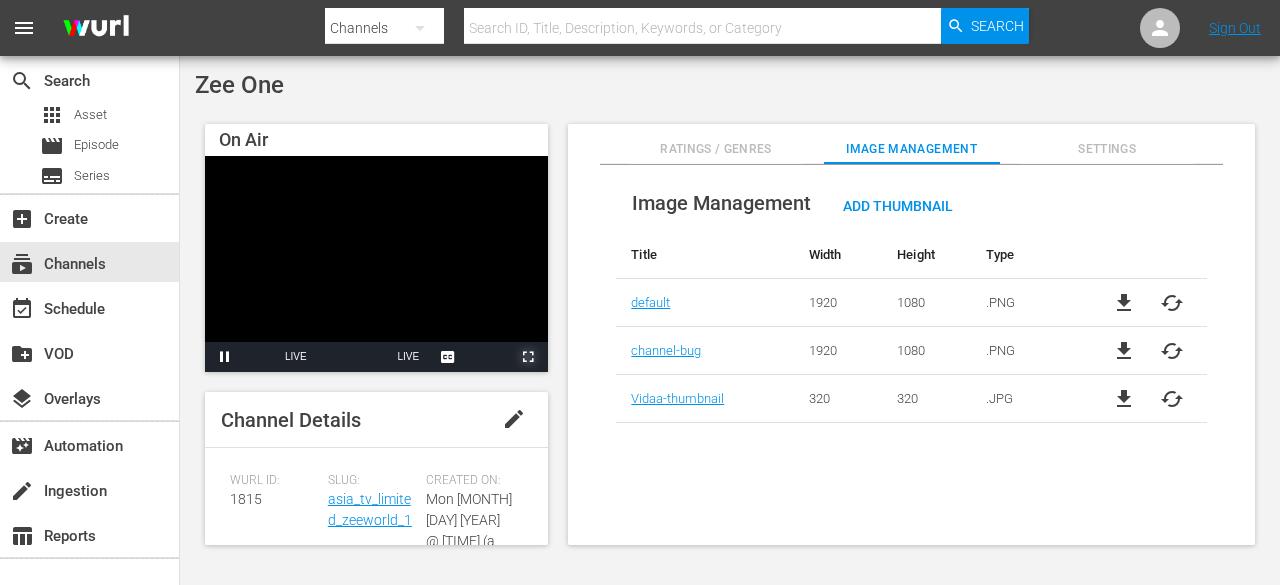 click at bounding box center (528, 357) 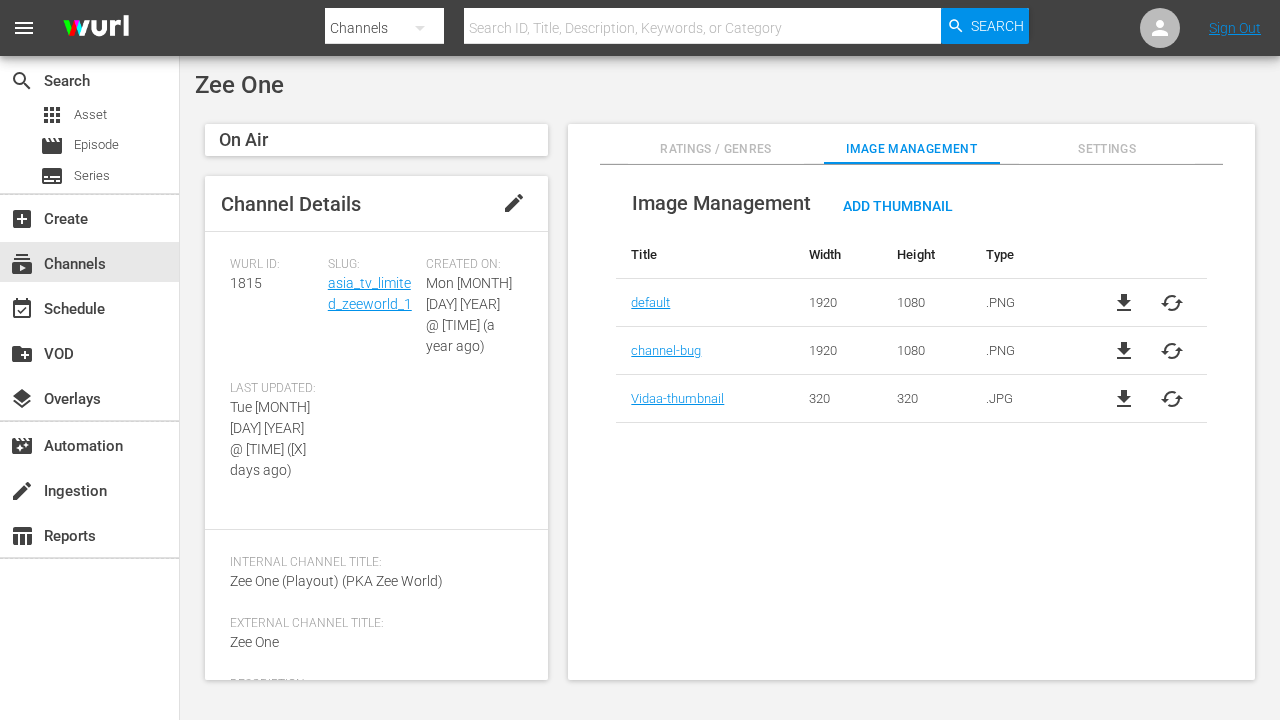 type 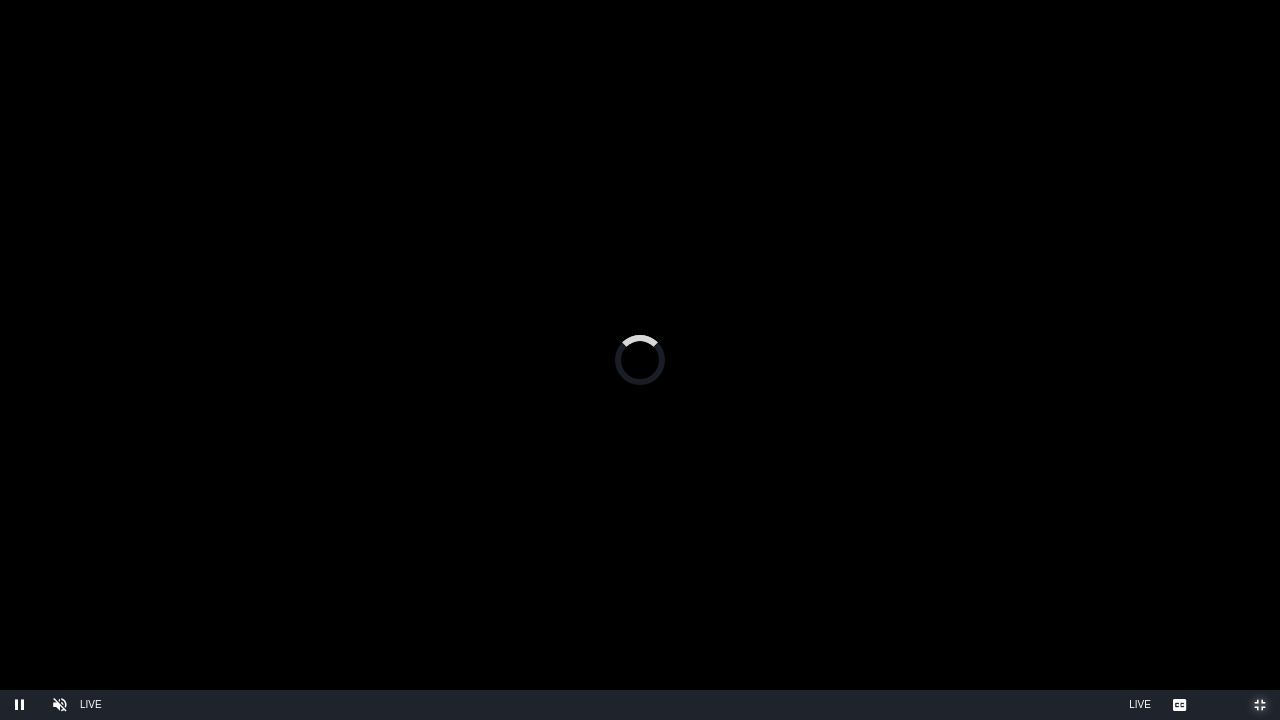 click at bounding box center [1260, 705] 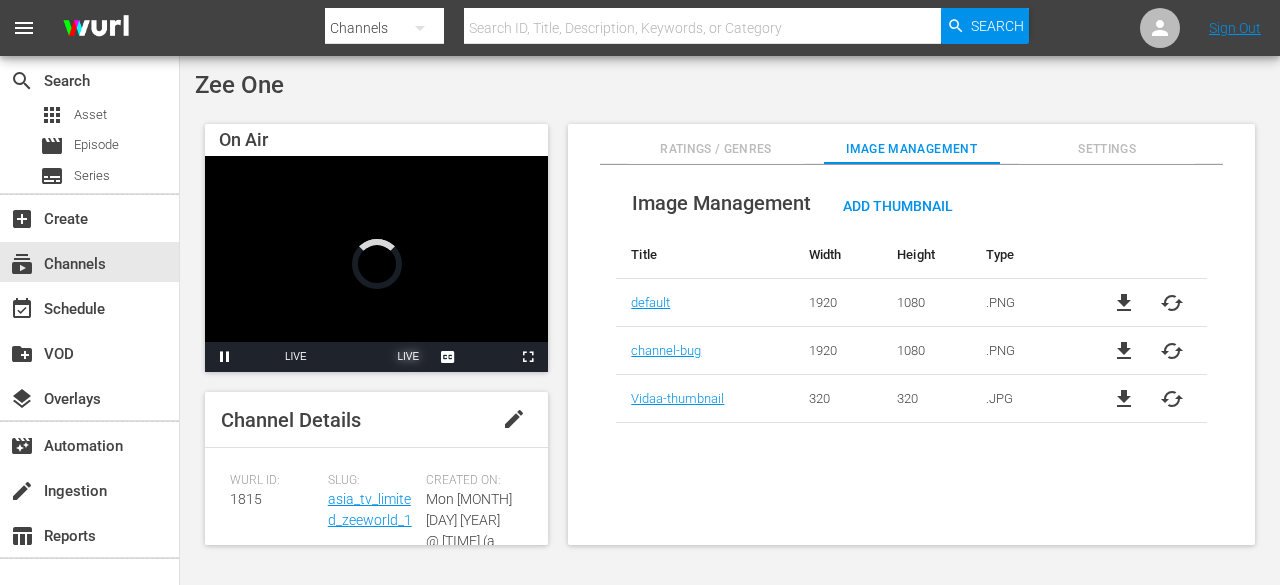 click on "LIVE" at bounding box center (408, 356) 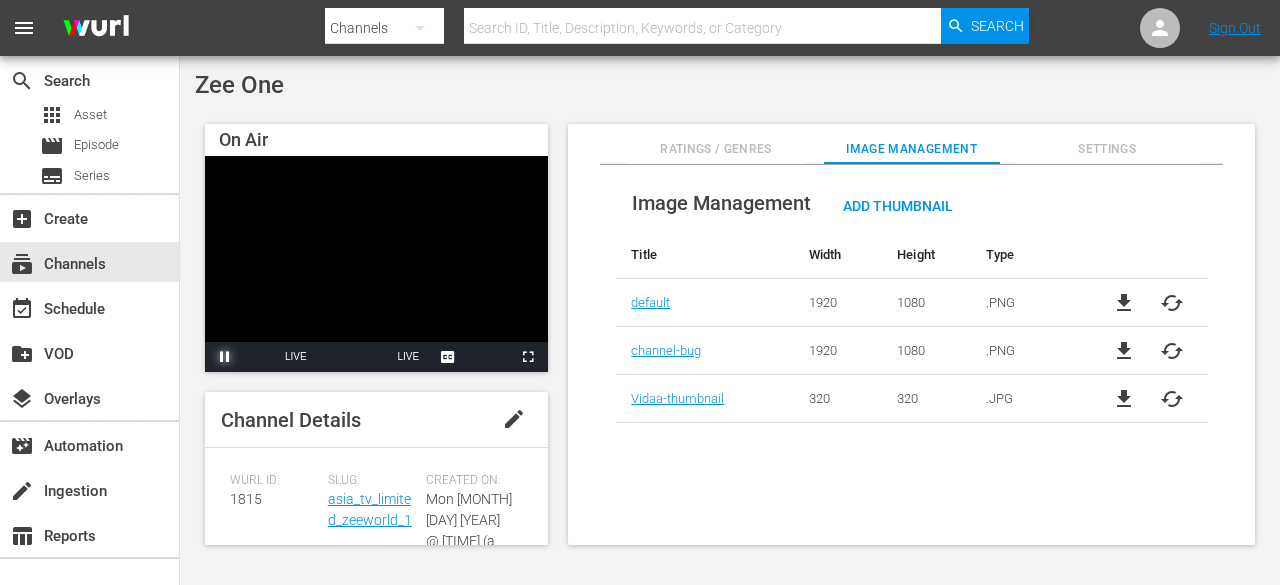 click at bounding box center [225, 357] 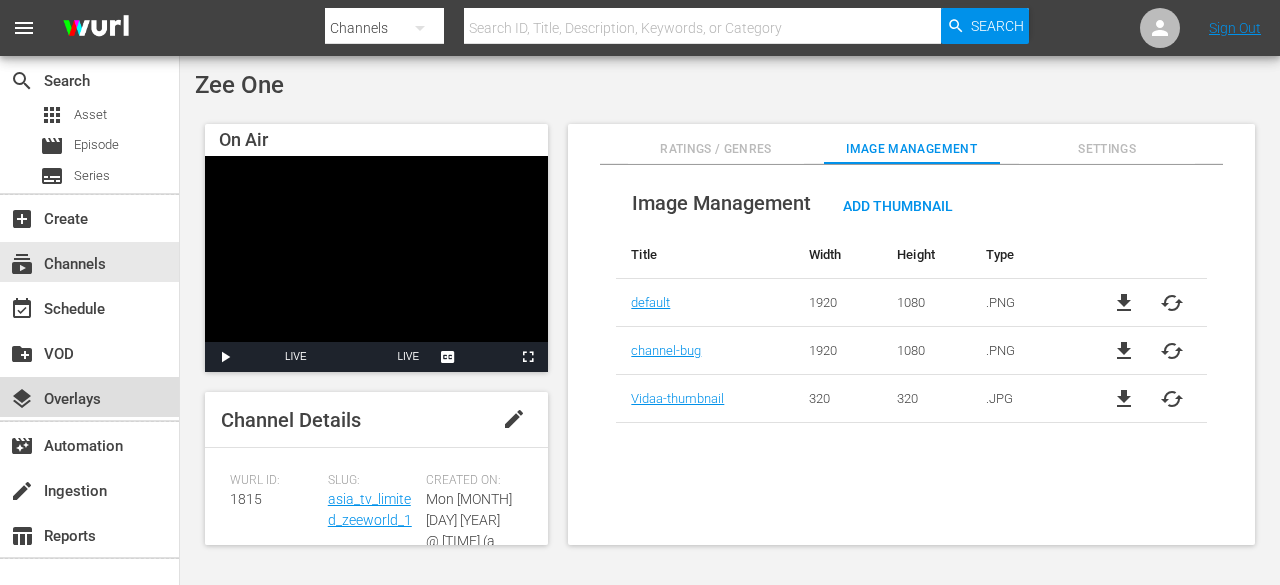 click on "layers   Overlays" at bounding box center [56, 396] 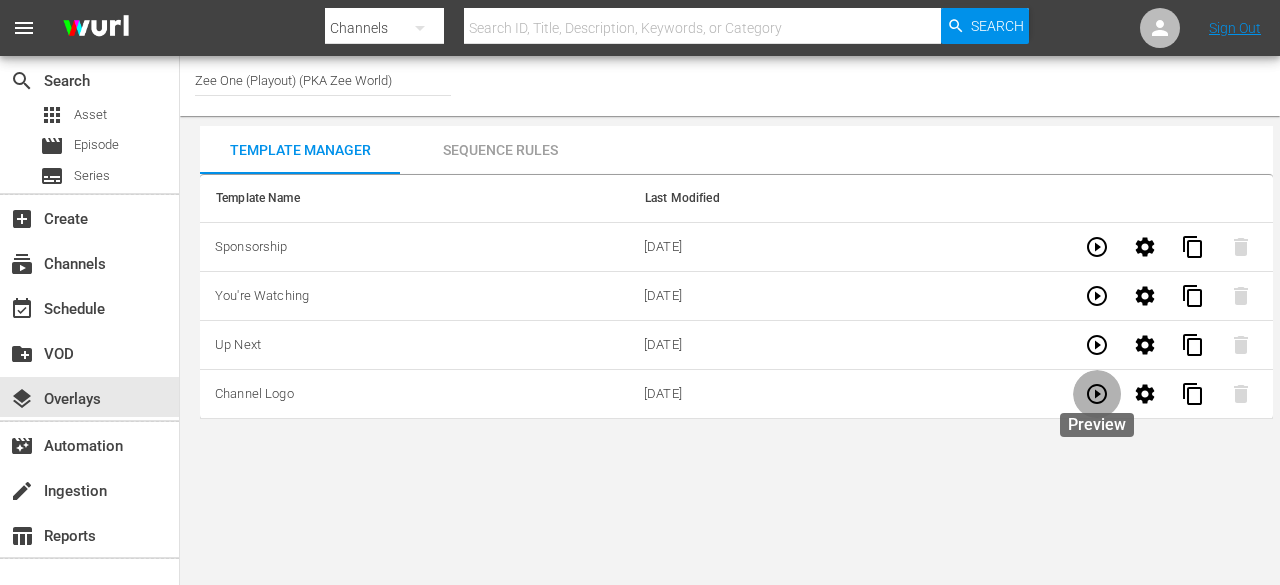 click 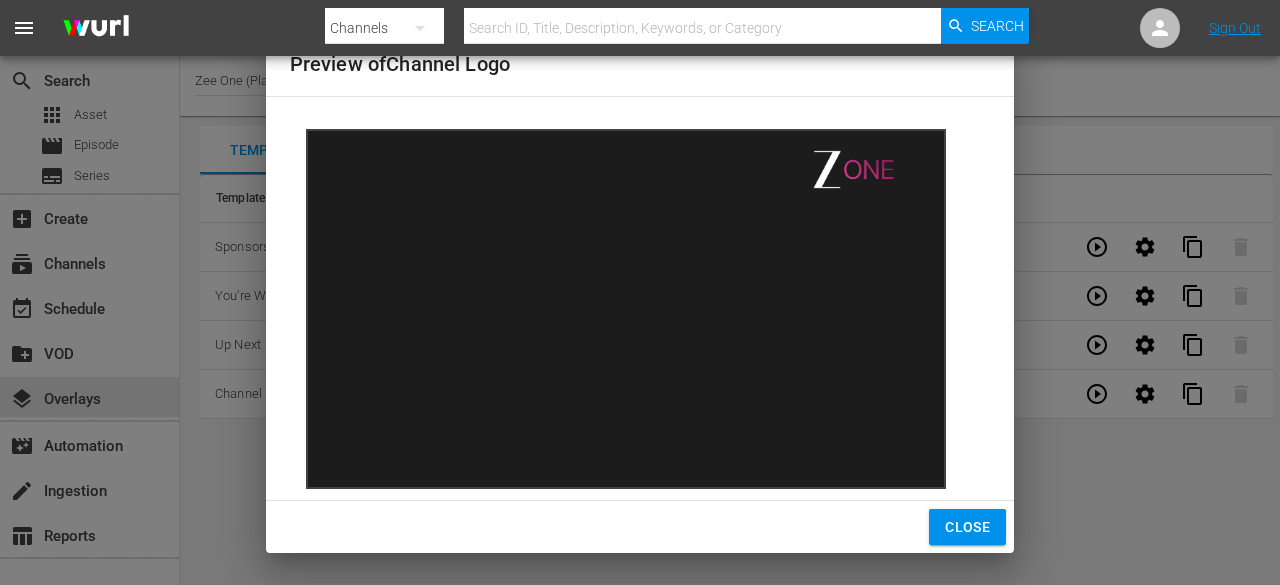 scroll, scrollTop: 56, scrollLeft: 0, axis: vertical 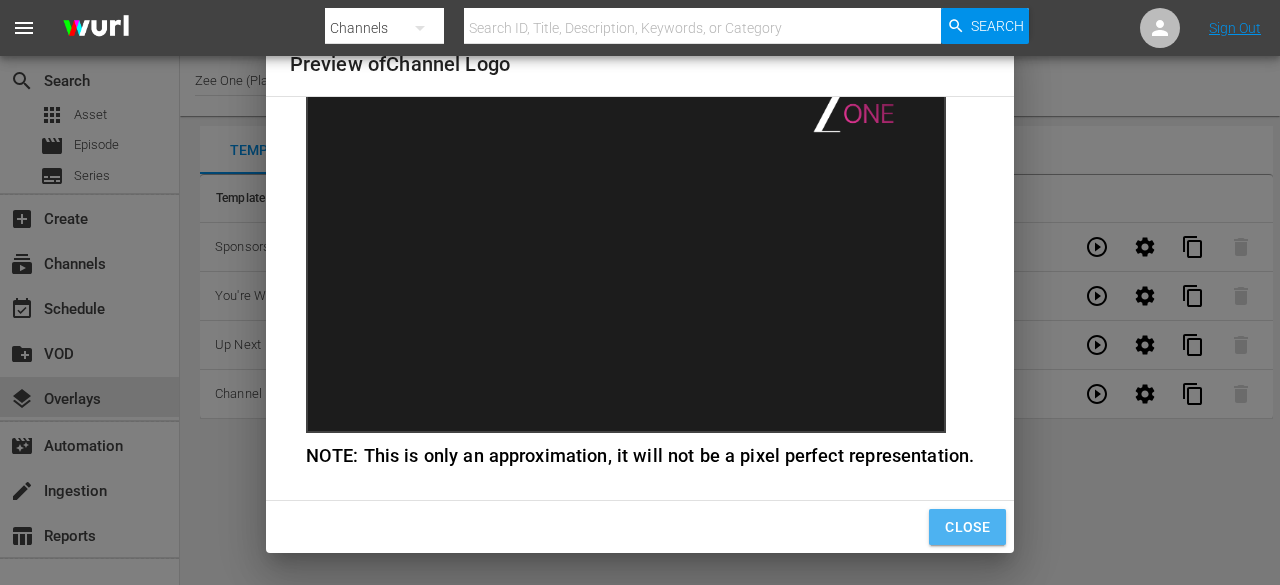 click on "Close" at bounding box center [967, 527] 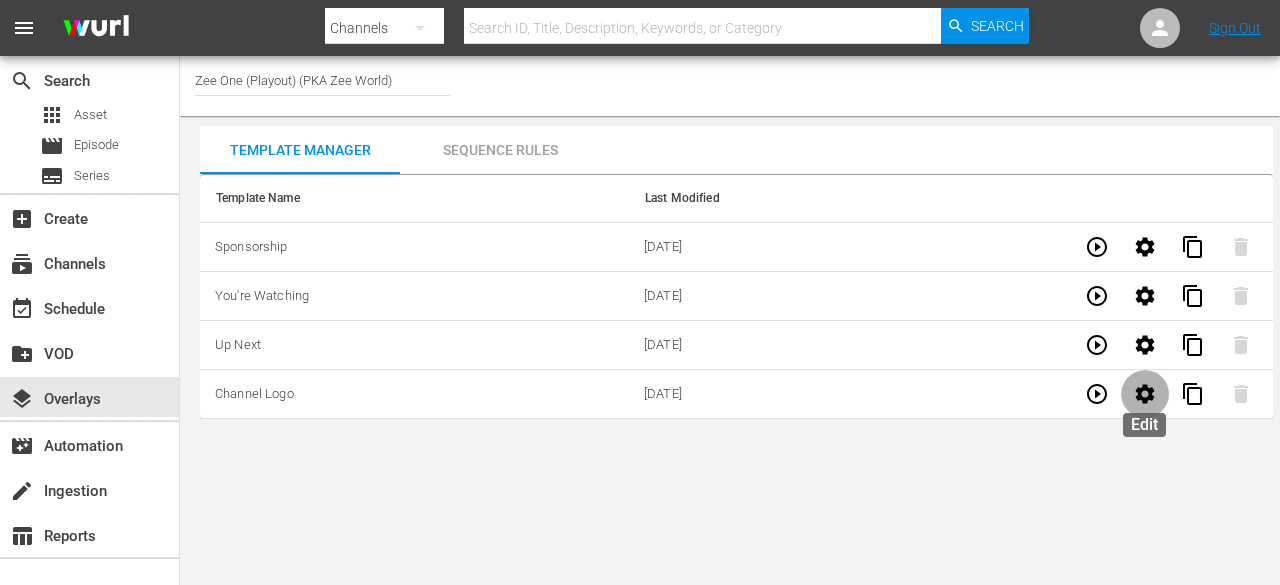 click 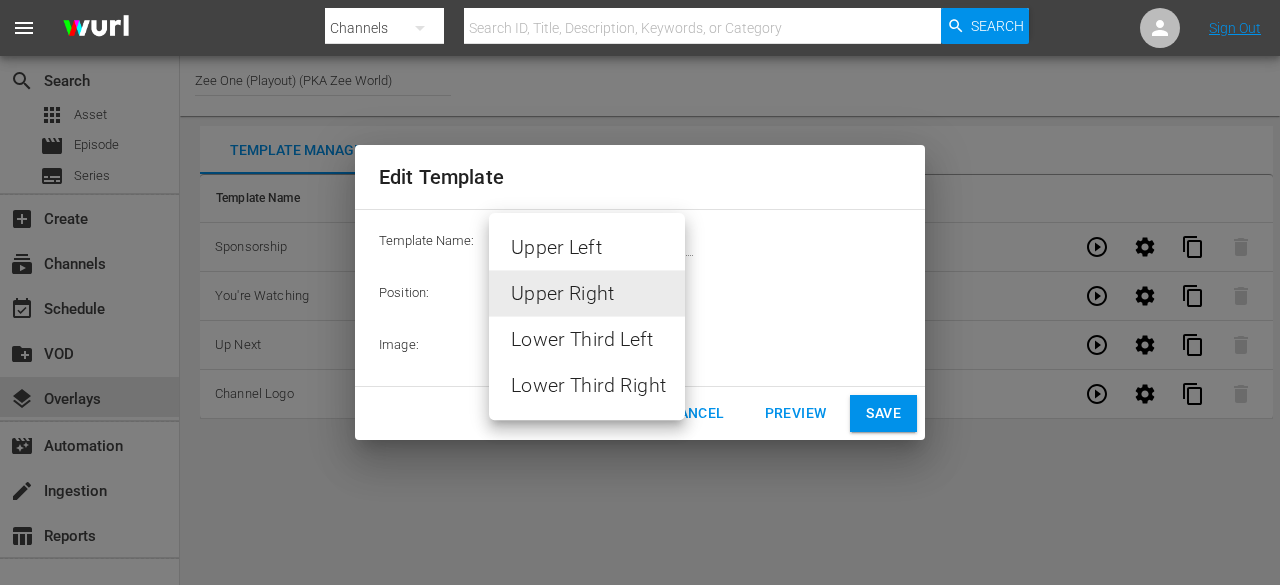 click on "Edit Template Template Name: Channel Logo Position: Upper Right UPPER_RIGHT Image: Channel Bug Cancel Preview Save Upper Left Upper Right Lower Third Left Lower Third Right" at bounding box center (640, 292) 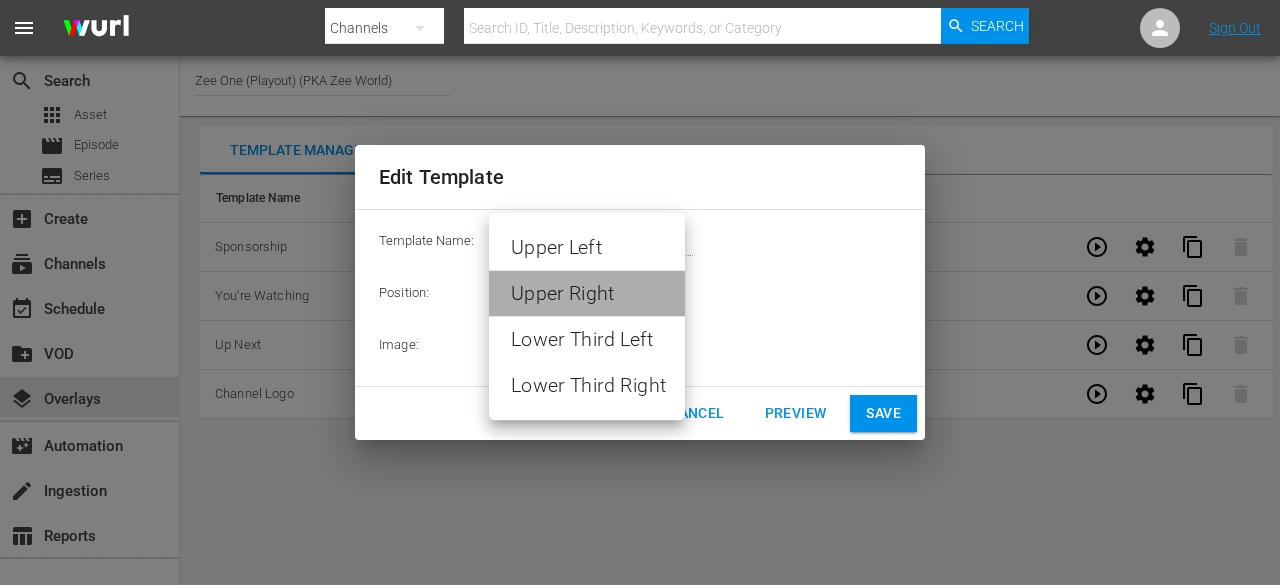 click on "Upper Right" at bounding box center (587, 293) 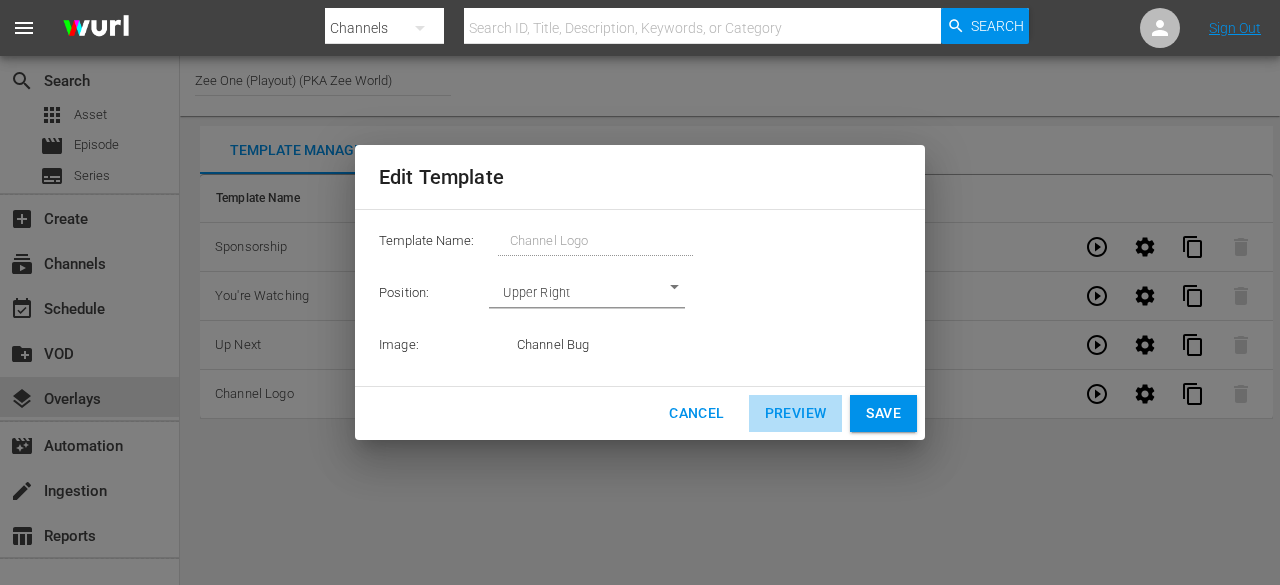 click on "Preview" at bounding box center (796, 413) 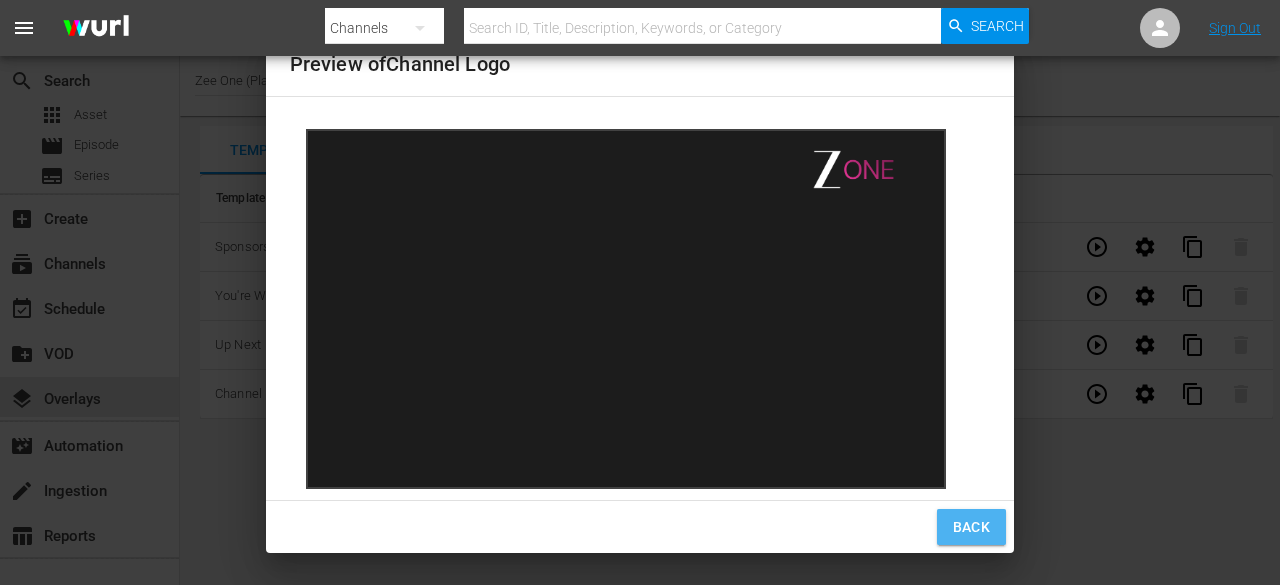 click on "Back" at bounding box center [972, 527] 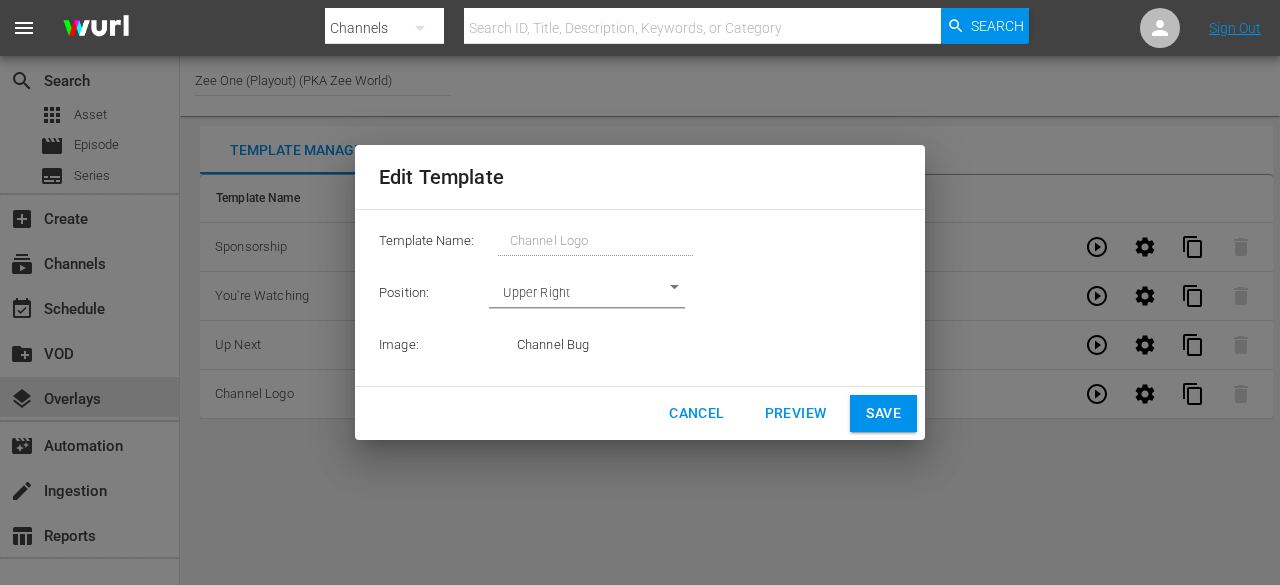 click on "Cancel" at bounding box center [696, 413] 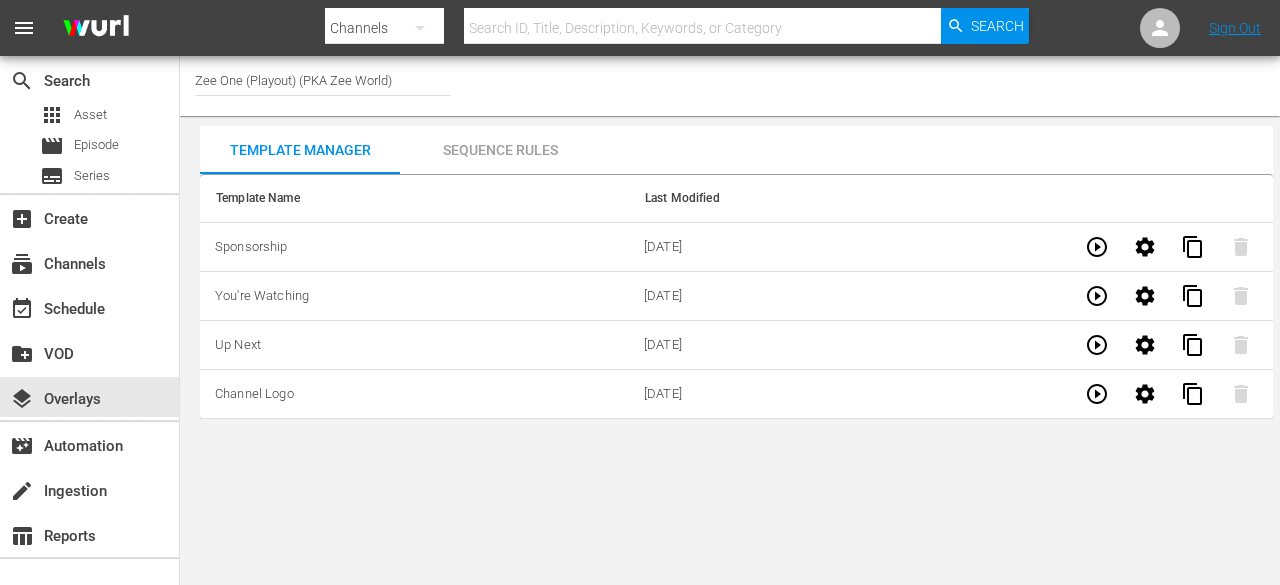 click on "Sequence Rules" at bounding box center (500, 150) 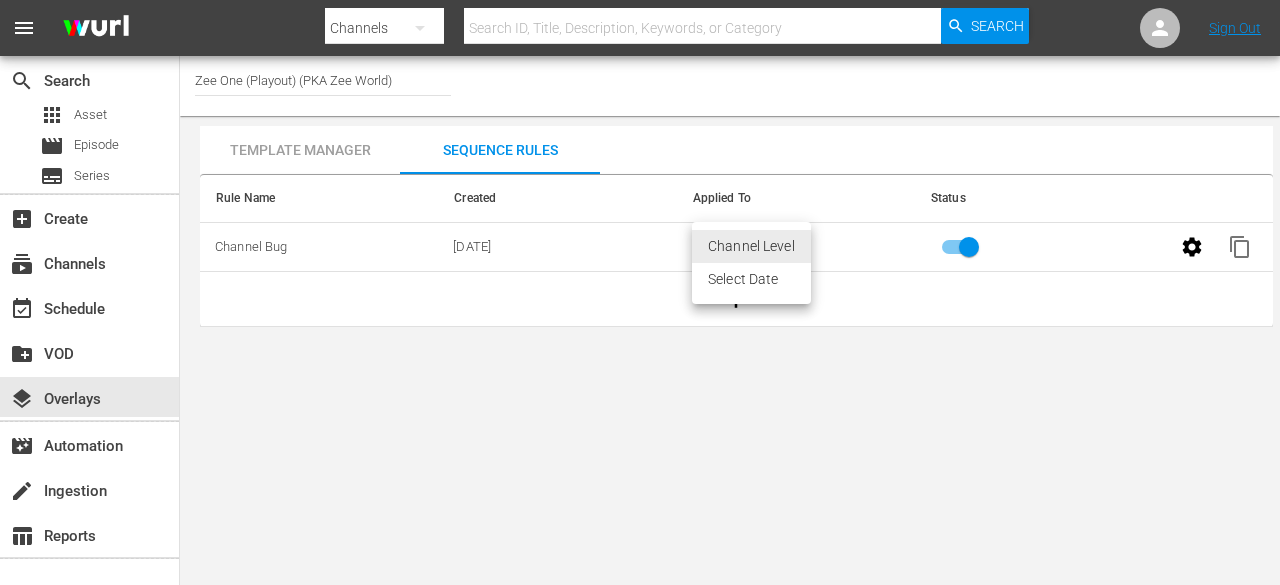 click on "Zee One (Playout) (PKA Zee World) Template Manager Sequence Rules Template Name Last Modified Sponsorship [DATE] content_copy You're Watching [DATE] content_copy Up Next [DATE] content_copy Channel Logo [DATE] content_copy Rule Name Created Applied To Status Channel Bug [DATE] Channel Level CHANNEL_LEVEL content_copy
Channel Level Select Date" at bounding box center [640, 292] 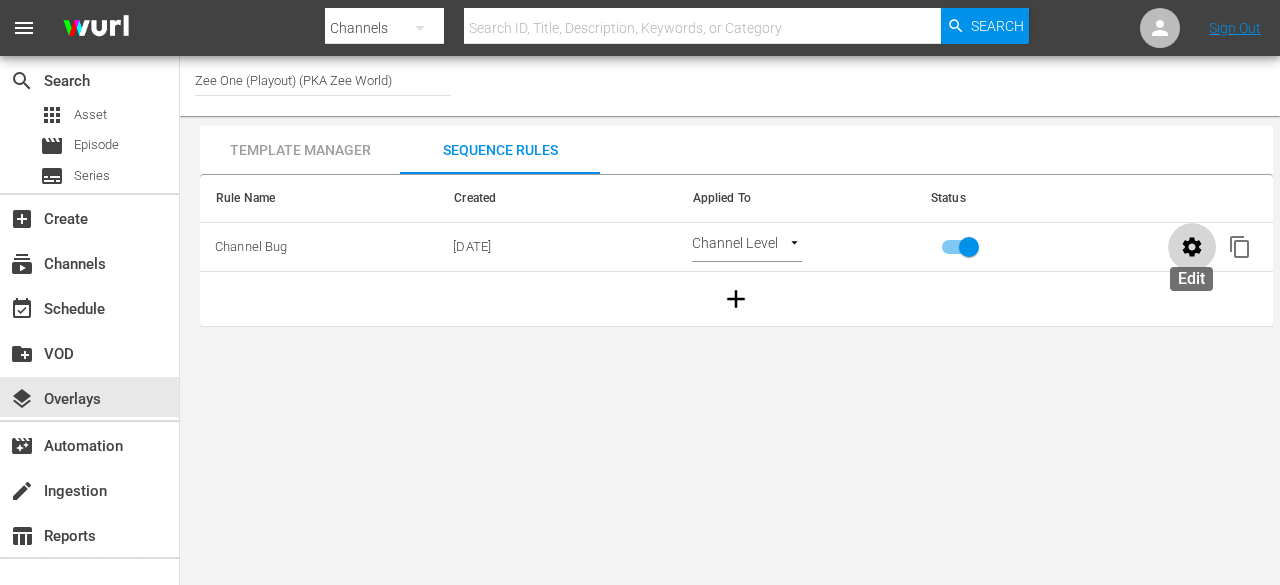 click 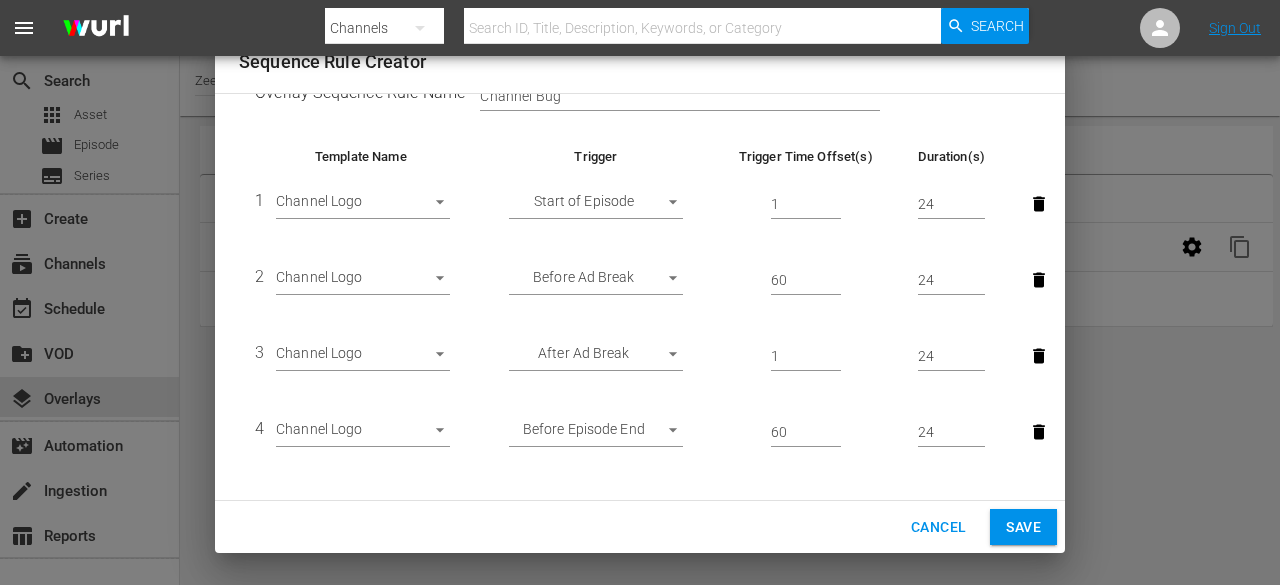 scroll, scrollTop: 44, scrollLeft: 0, axis: vertical 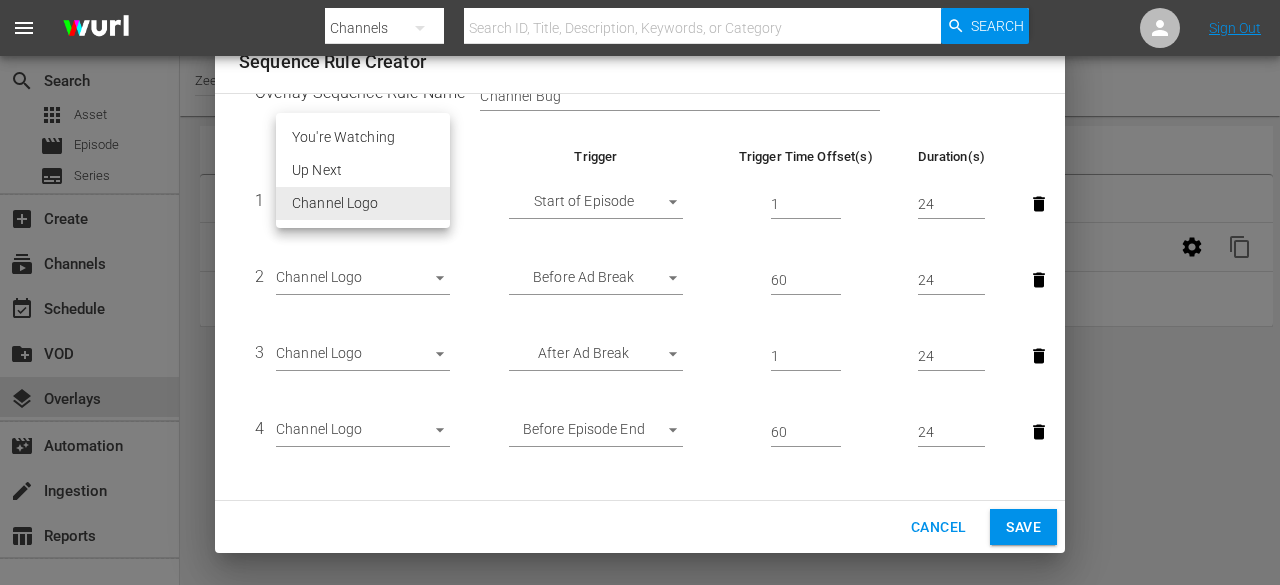 click on "Sequence Rule Creator Overlay Sequence Rule Name Channel Bug Template Name Trigger Trigger Time Offset(s) Duration(s) 1 Channel Logo 28163 Start of Episode START_OF_EPISODE 1 24 2 Channel Logo 28163 Before Ad Break BEFORE_AD_BREAK 60 24 3 Channel Logo 28163 After Ad Break AFTER_AD_BREAK 1 24 4 Channel Logo" at bounding box center [640, 292] 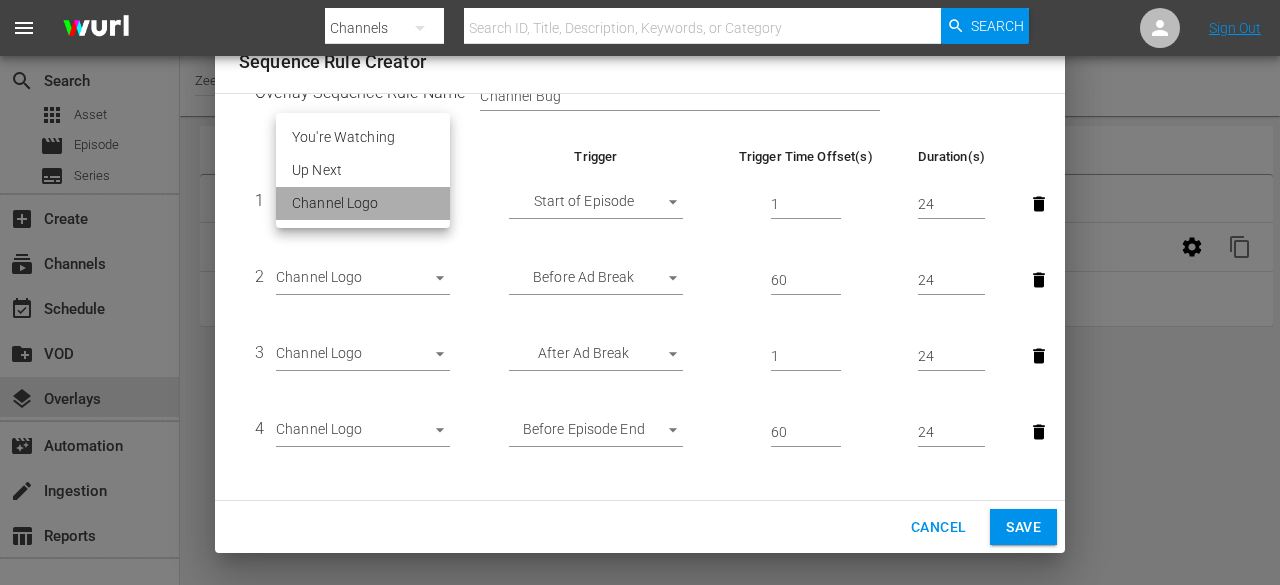 click on "Channel Logo" at bounding box center (363, 203) 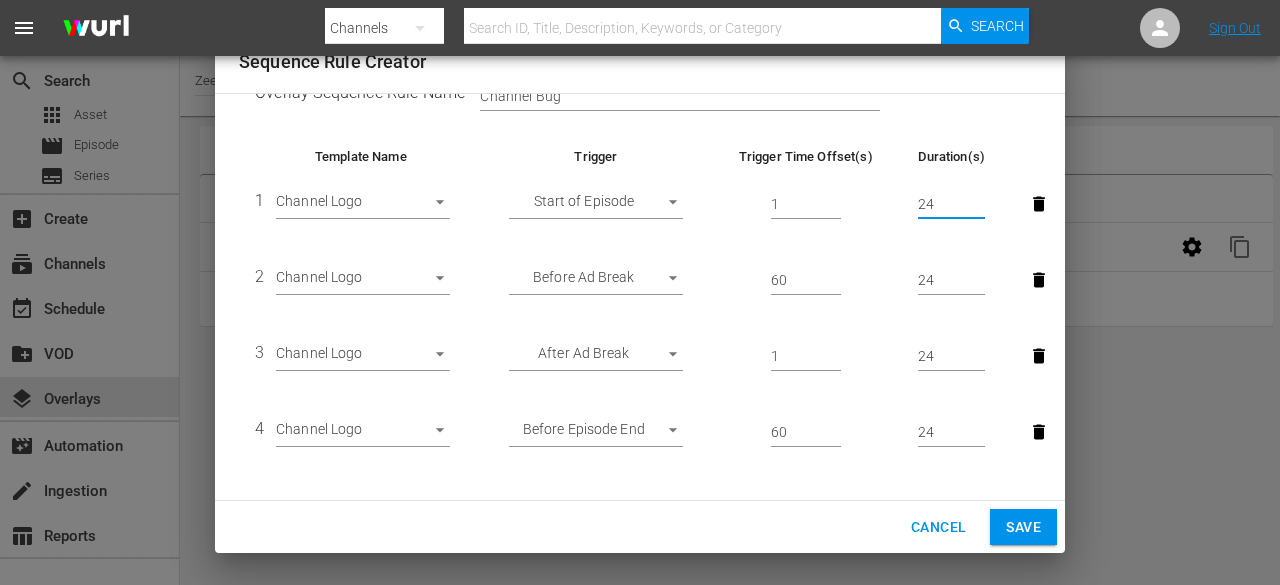 click on "24" at bounding box center (951, 205) 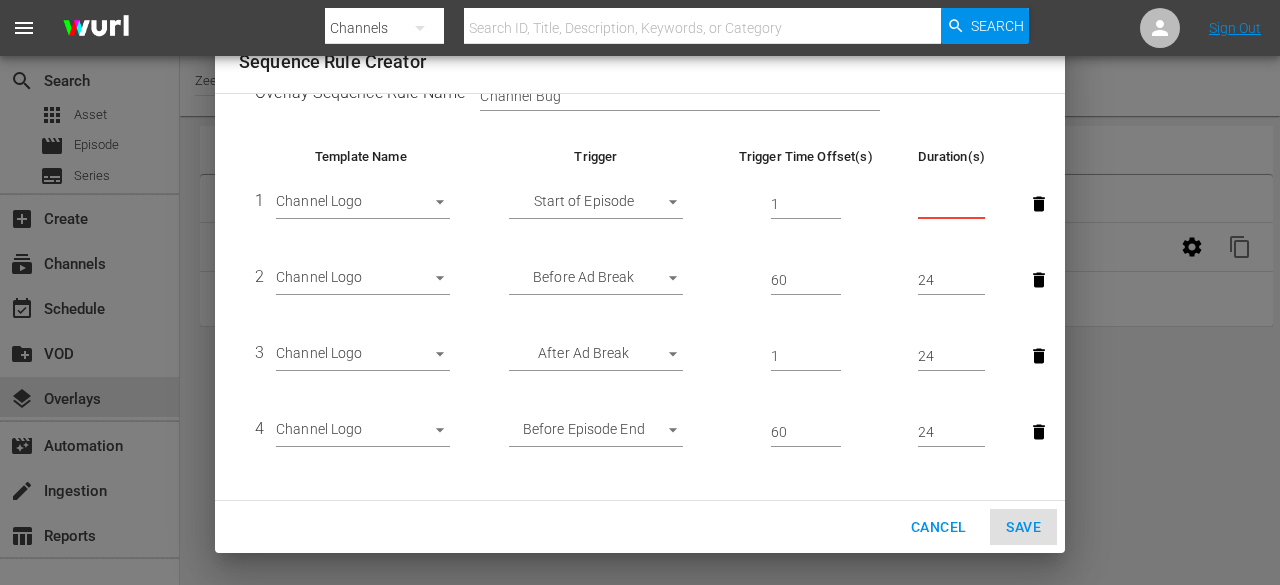 type on "1" 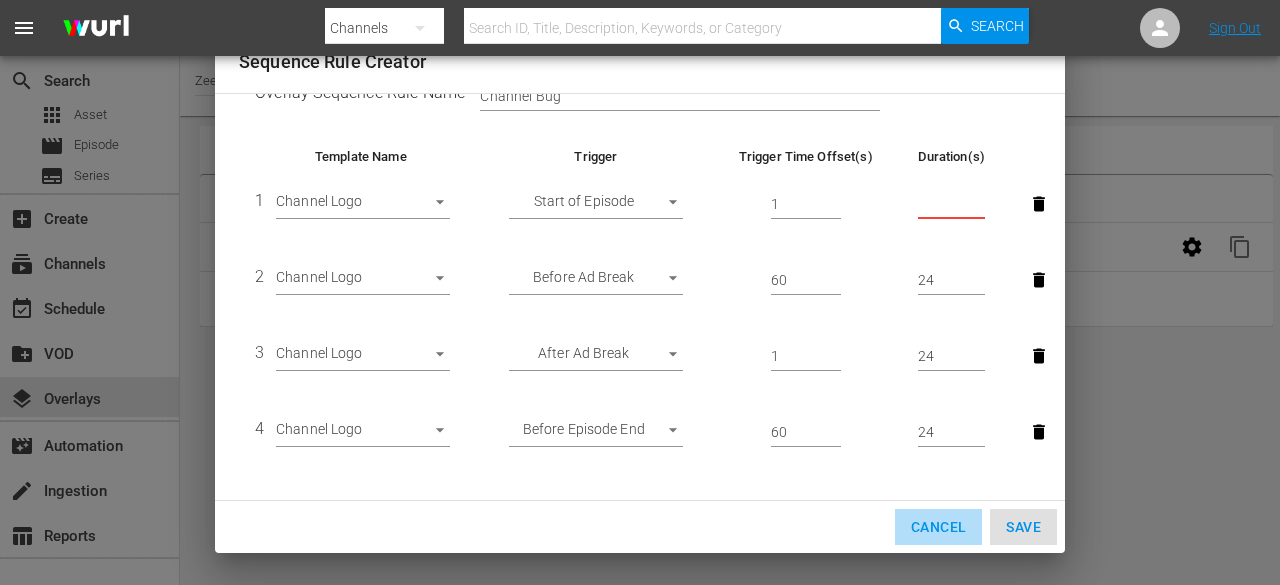 click on "Cancel" at bounding box center (938, 527) 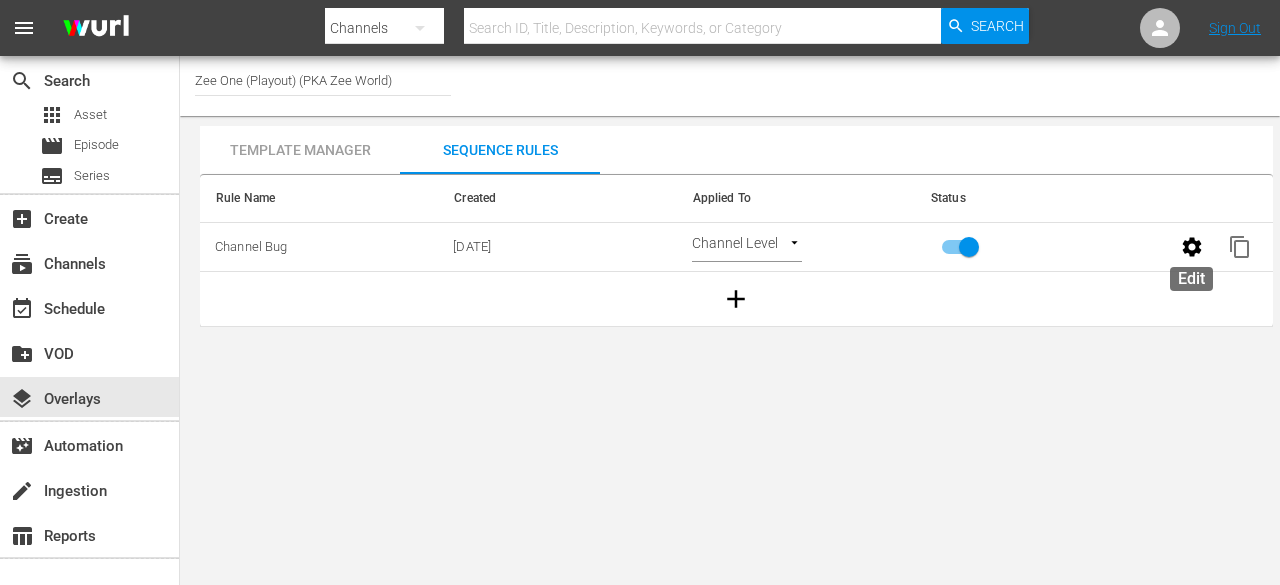 click 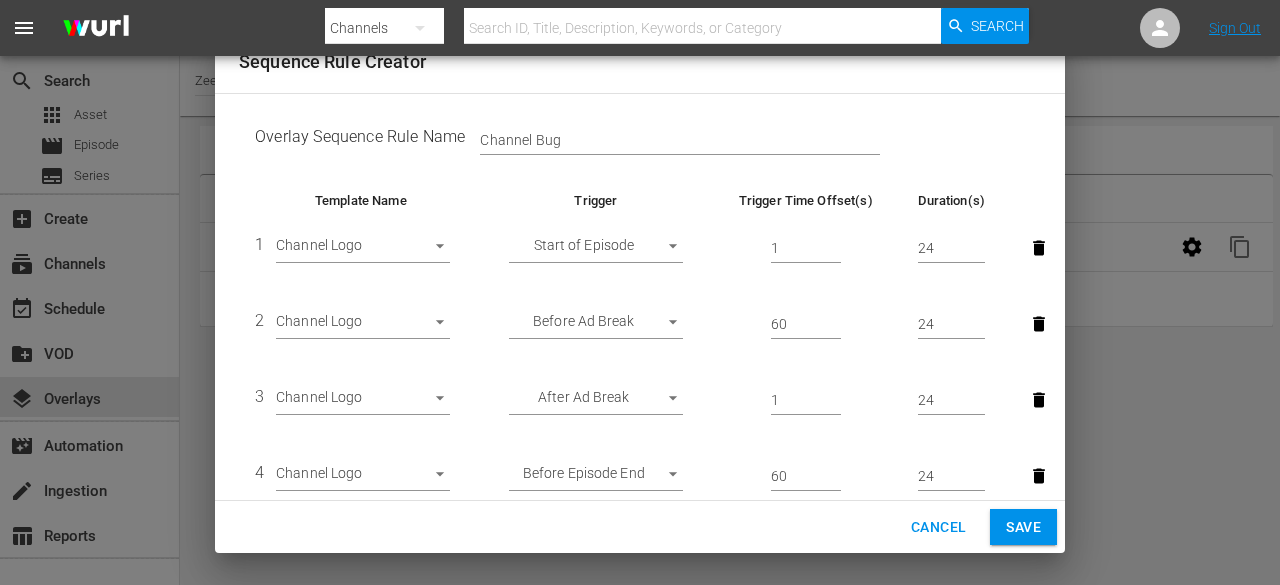 scroll, scrollTop: 116, scrollLeft: 0, axis: vertical 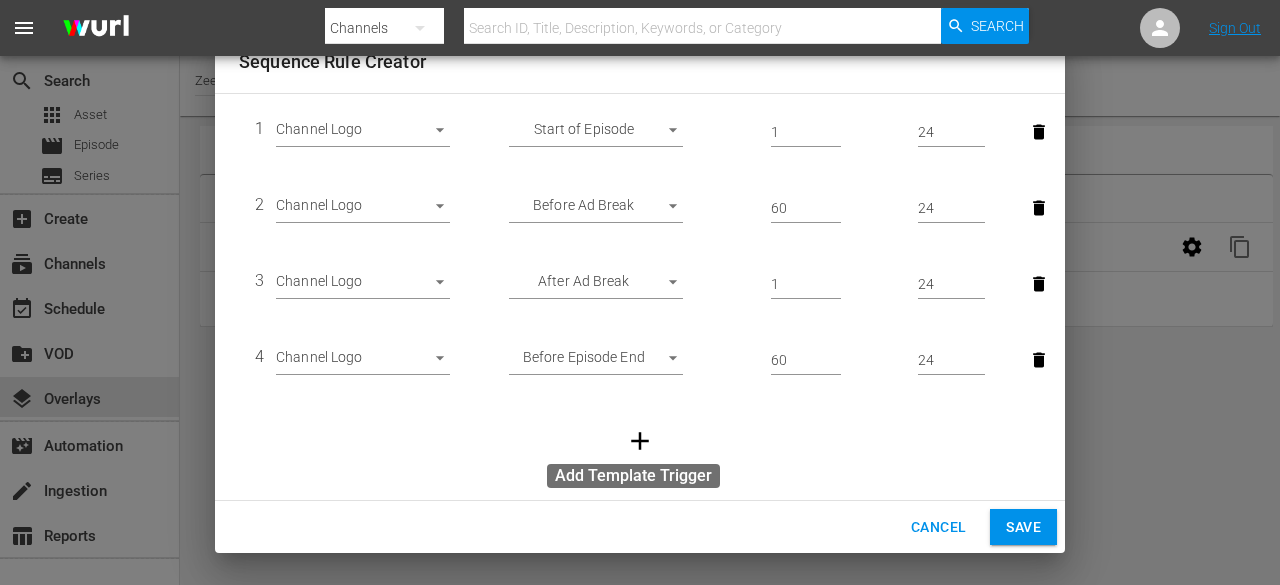 click at bounding box center (640, 441) 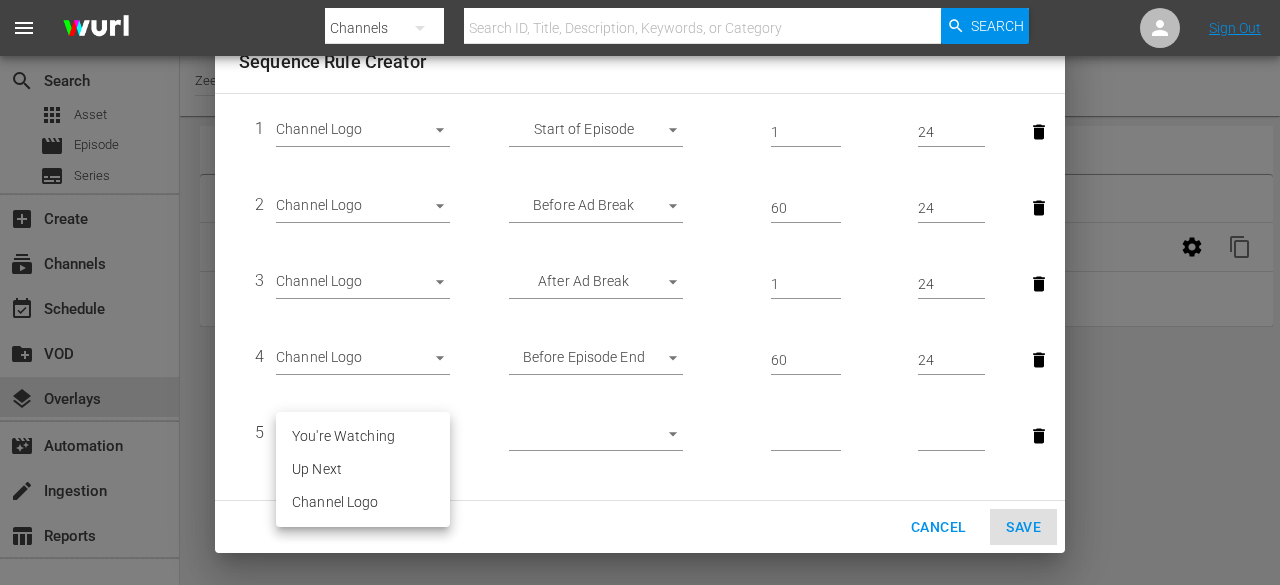 click on "Sequence Rule Creator Overlay Sequence Rule Name Channel Bug Template Name Trigger Trigger Time Offset(s) Duration(s) 1 Channel Logo 28163 Start of Episode START_OF_EPISODE 1 24 2 Channel Logo 28163 Before Ad Break BEFORE_AD_BREAK 60 24 3 Channel Logo 28163 After Ad Break AFTER_AD_BREAK 1 24 4 Channel Logo" at bounding box center [640, 292] 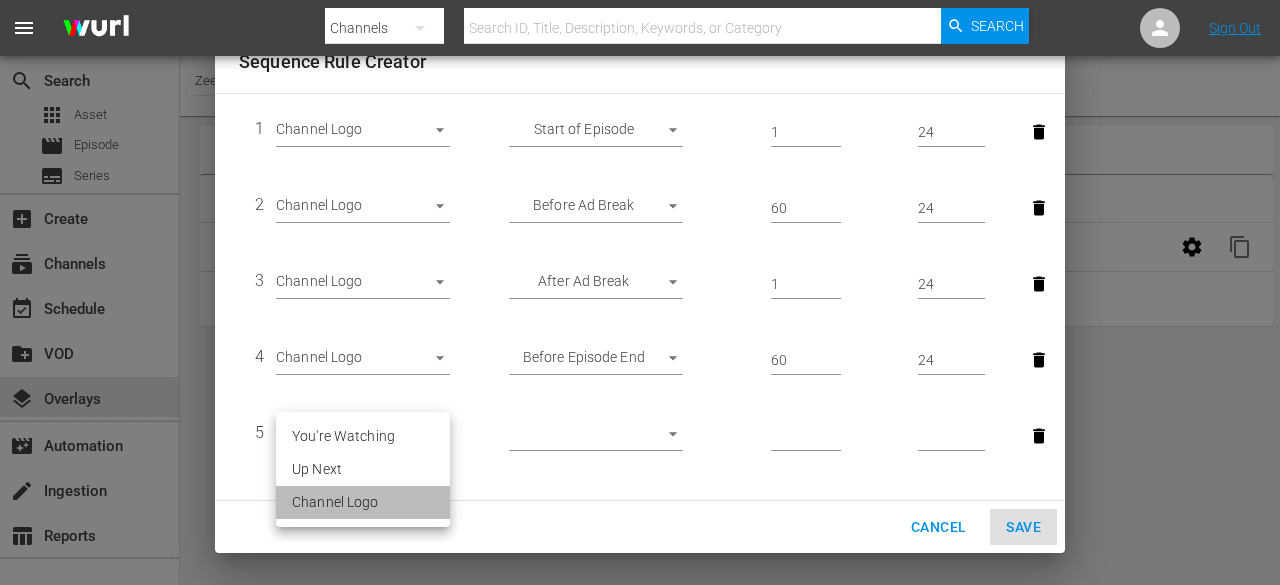 click on "Channel Logo" at bounding box center (363, 502) 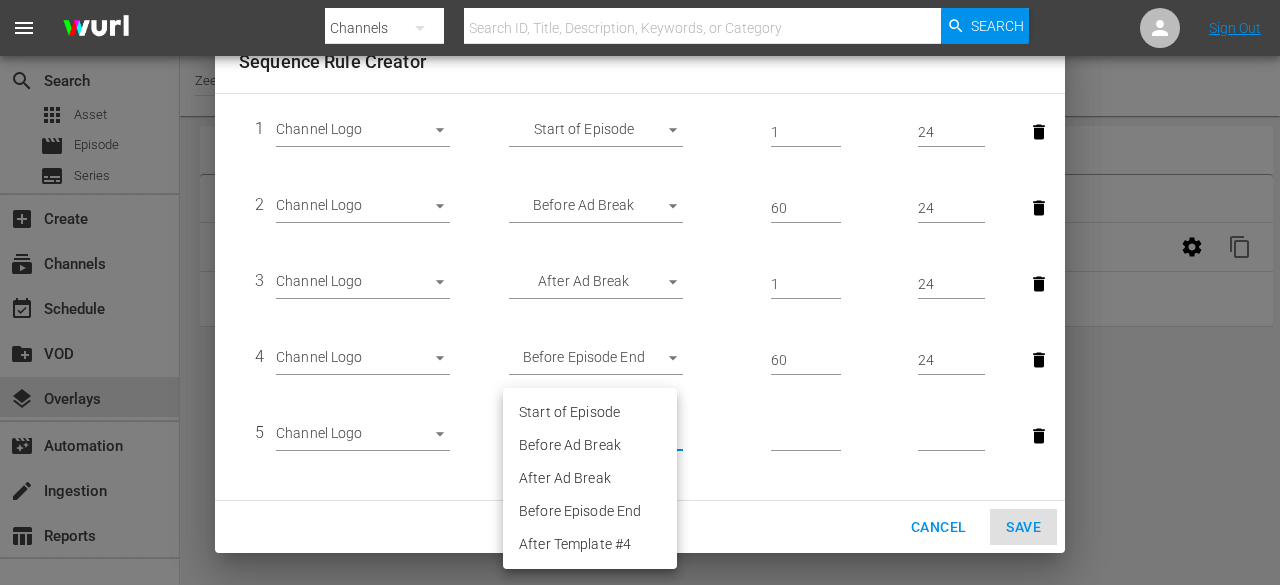 click on "Sequence Rule Creator Overlay Sequence Rule Name Channel Bug Template Name Trigger Trigger Time Offset(s) Duration(s) 1 Channel Logo 28163 Start of Episode START_OF_EPISODE 1 24 2 Channel Logo 28163 Before Ad Break BEFORE_AD_BREAK 60 24 3 Channel Logo 28163 After Ad Break AFTER_AD_BREAK 1 24 4 Channel Logo" at bounding box center (640, 292) 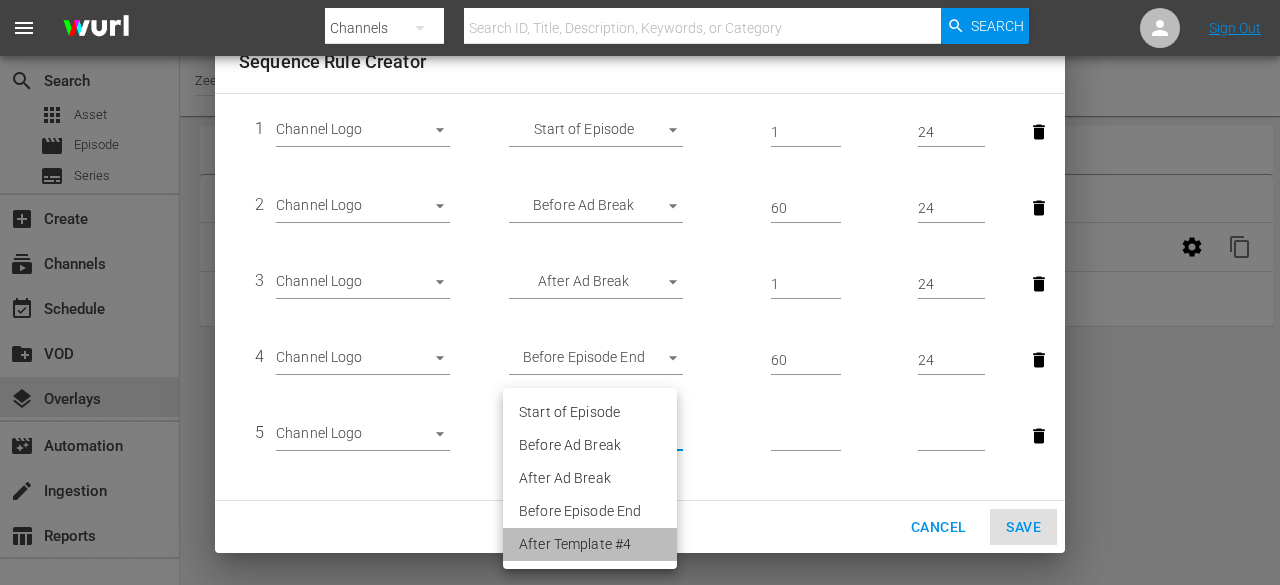 click on "After Template #4" at bounding box center (590, 544) 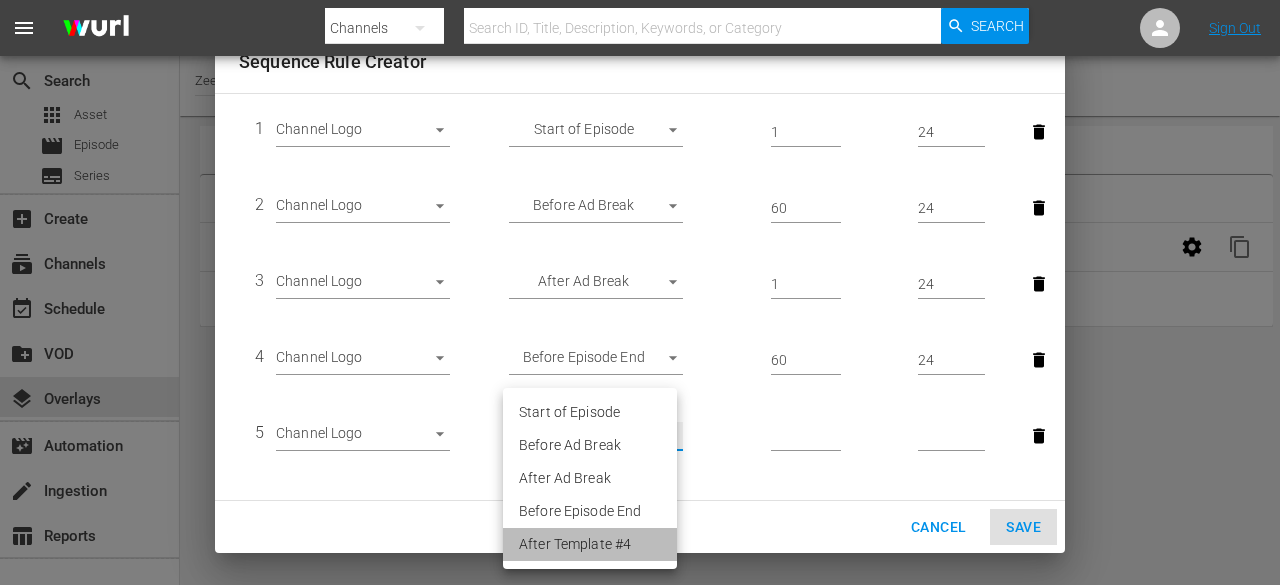 type on "AFTER_PREVIOUS_RULE" 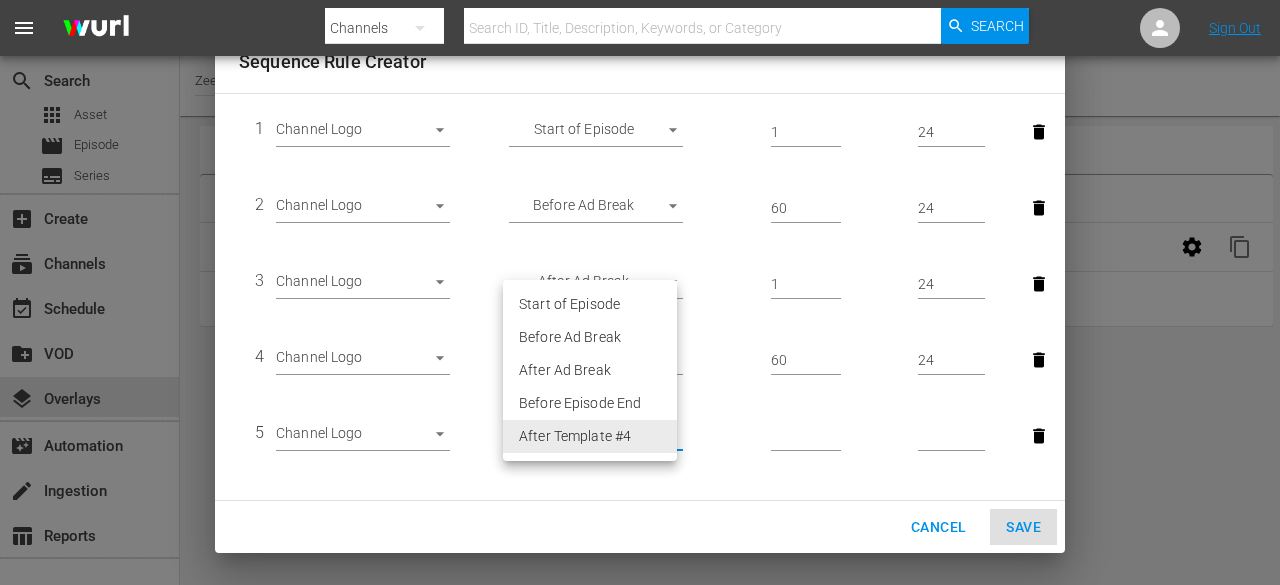 click on "Sequence Rule Creator Overlay Sequence Rule Name Channel Bug Template Name Trigger Trigger Time Offset(s) Duration(s) 1 Channel Logo 28163 Start of Episode START_OF_EPISODE 1 24 2 Channel Logo 28163 Before Ad Break BEFORE_AD_BREAK 60 24 3 Channel Logo 28163 After Ad Break AFTER_AD_BREAK 1 24 4 Channel Logo" at bounding box center (640, 292) 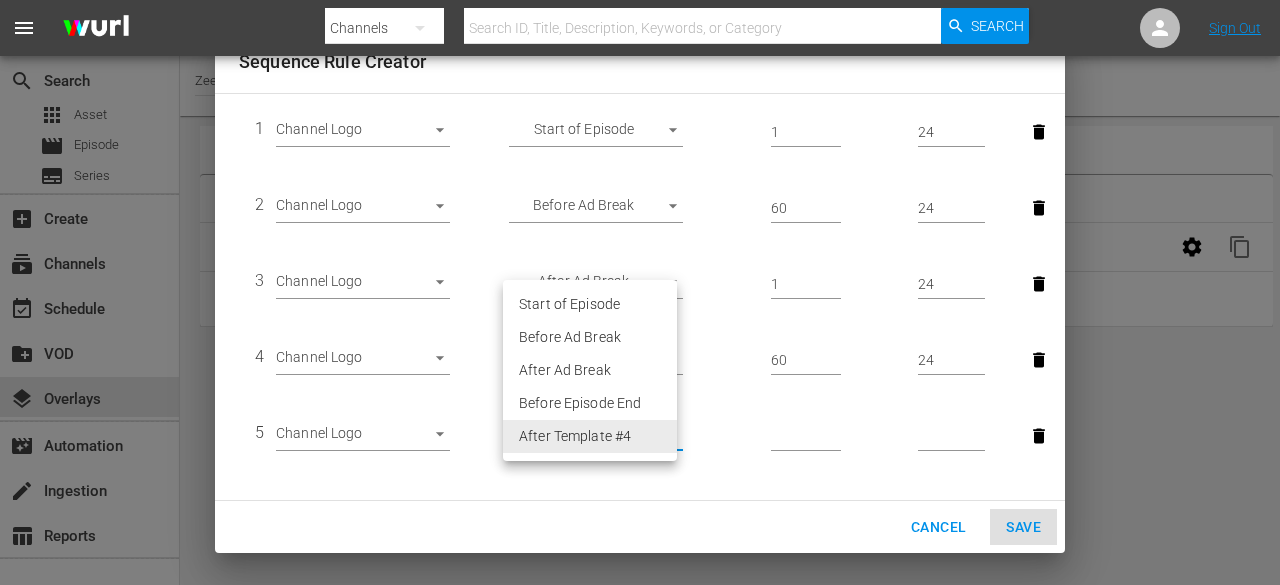 click on "After Template #4" at bounding box center (590, 436) 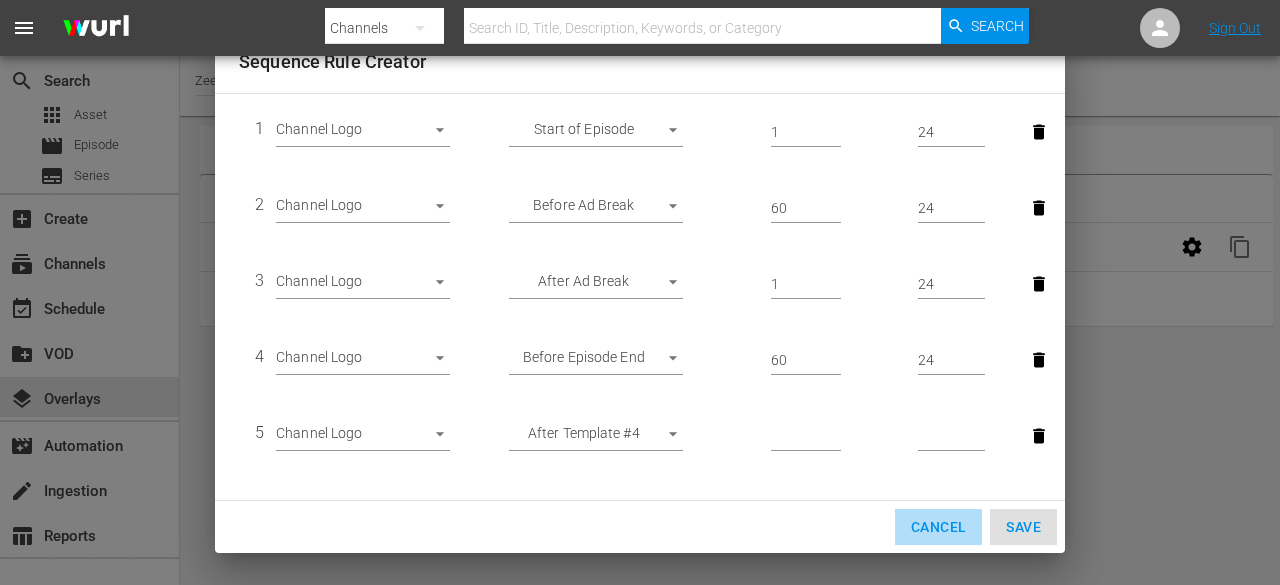 click on "Cancel" at bounding box center (938, 527) 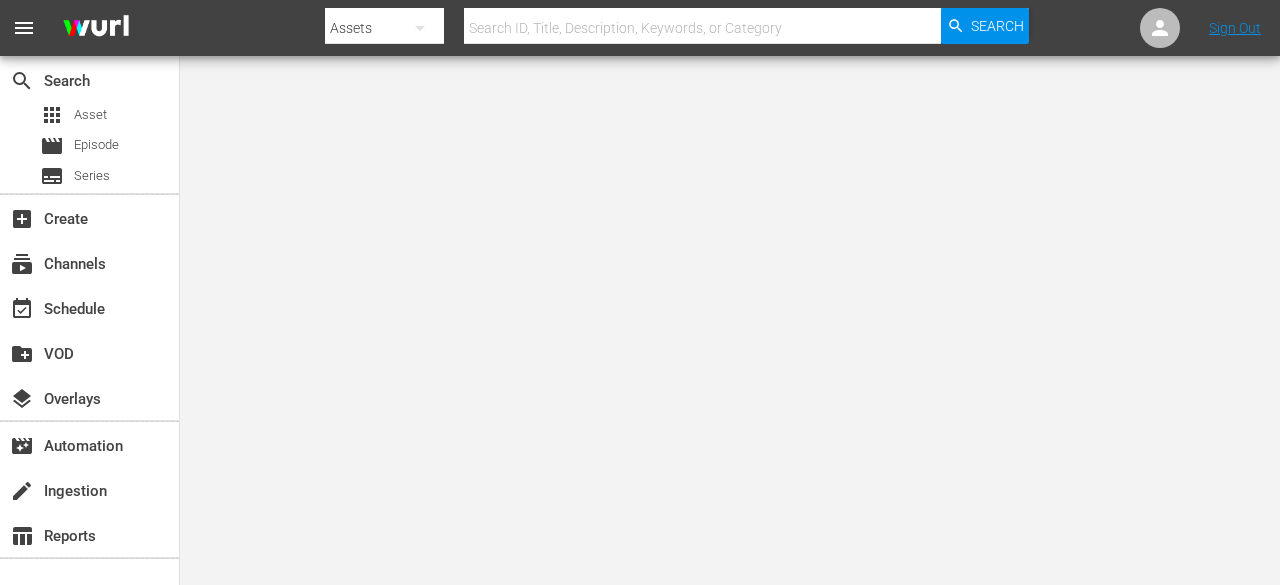 scroll, scrollTop: 0, scrollLeft: 0, axis: both 